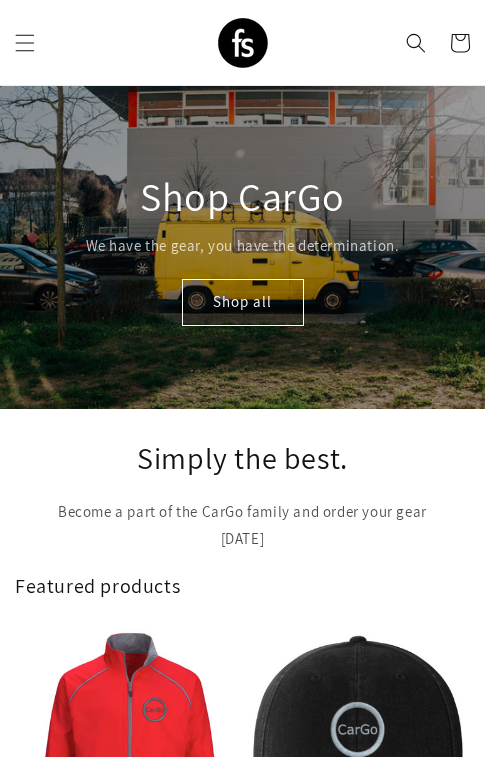 scroll, scrollTop: 0, scrollLeft: 0, axis: both 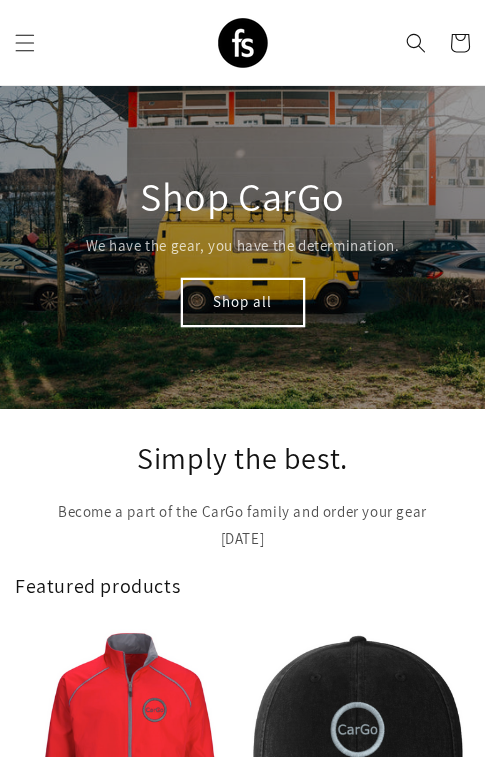 click on "Shop all" at bounding box center [243, 302] 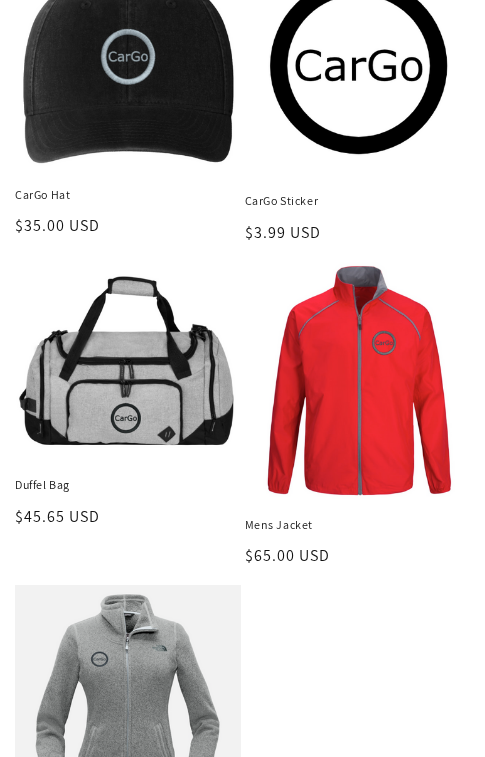 scroll, scrollTop: 344, scrollLeft: 0, axis: vertical 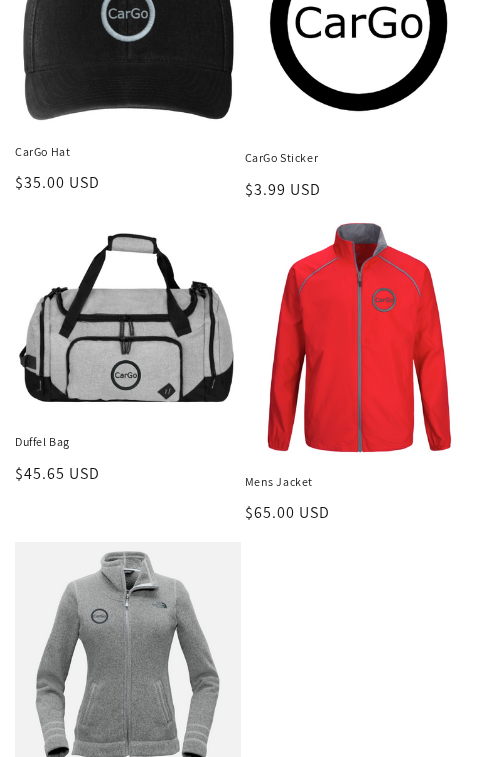click on "Mens Jacket" at bounding box center [358, 482] 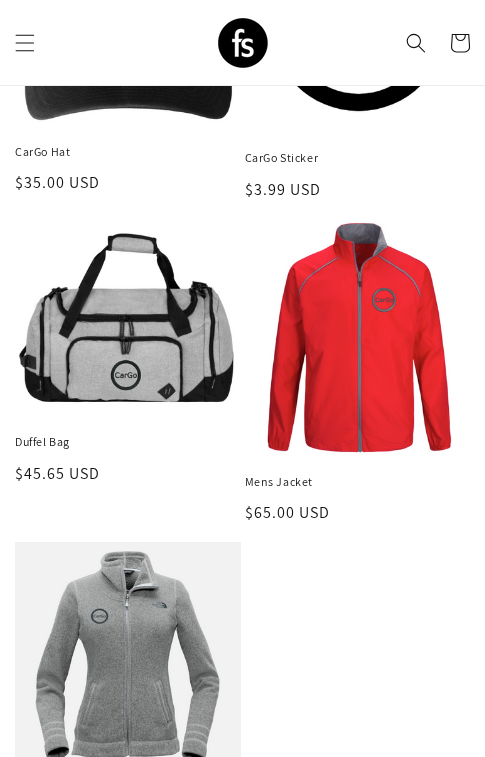 scroll, scrollTop: 29, scrollLeft: 0, axis: vertical 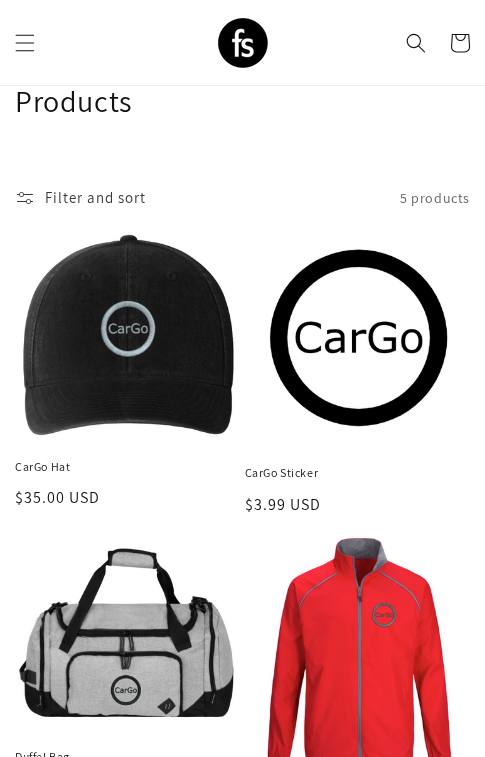 click on "CarGo Hat" at bounding box center (128, 467) 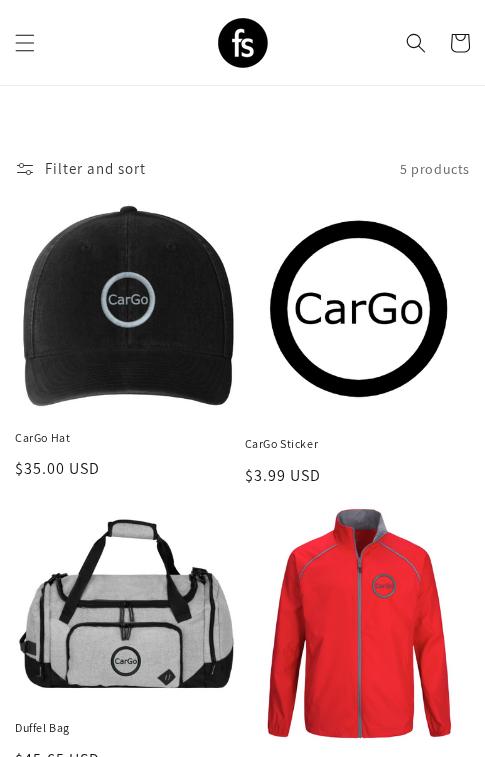 scroll, scrollTop: 29, scrollLeft: 0, axis: vertical 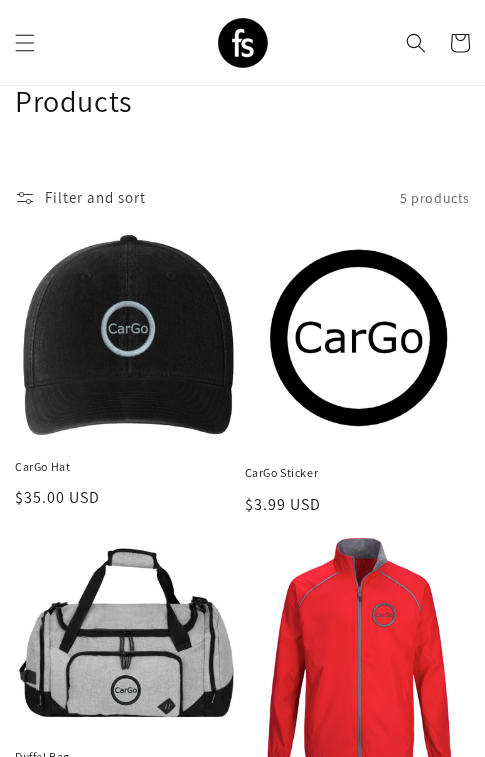 click on "CarGo Sticker" at bounding box center (358, 473) 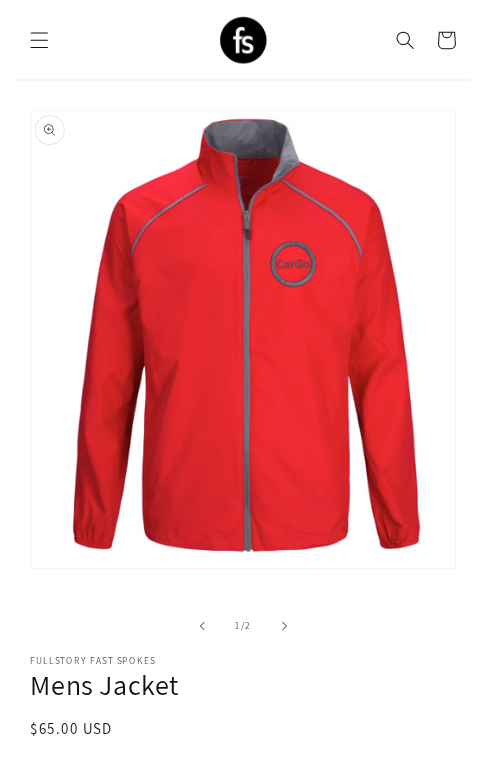 scroll, scrollTop: 0, scrollLeft: 0, axis: both 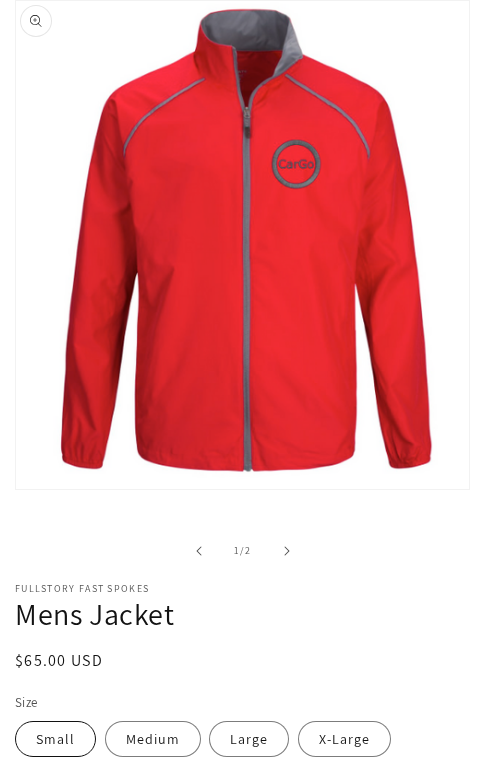 click on "Small" at bounding box center [55, 739] 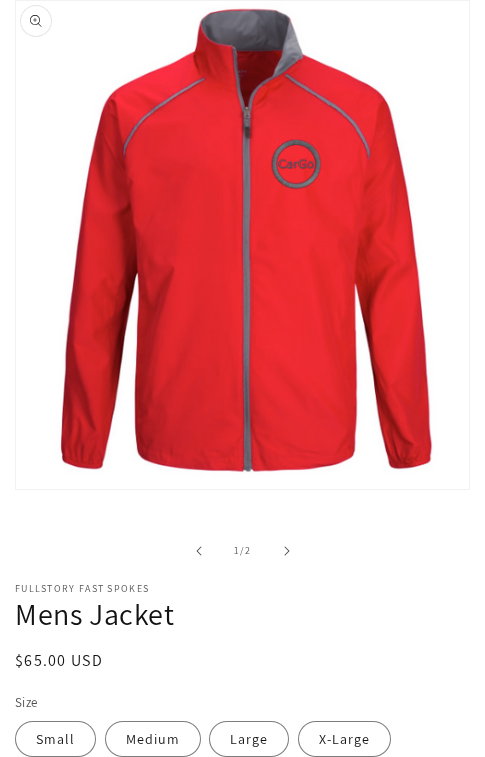 scroll, scrollTop: 280, scrollLeft: 0, axis: vertical 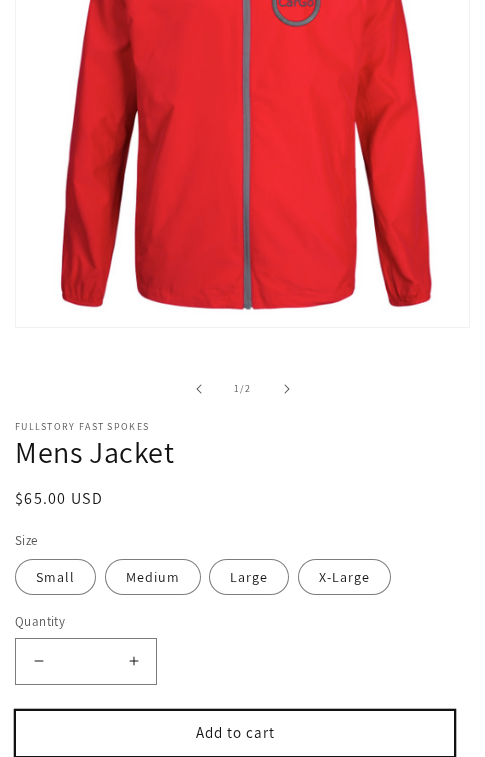 click on "Add to cart" at bounding box center (235, 733) 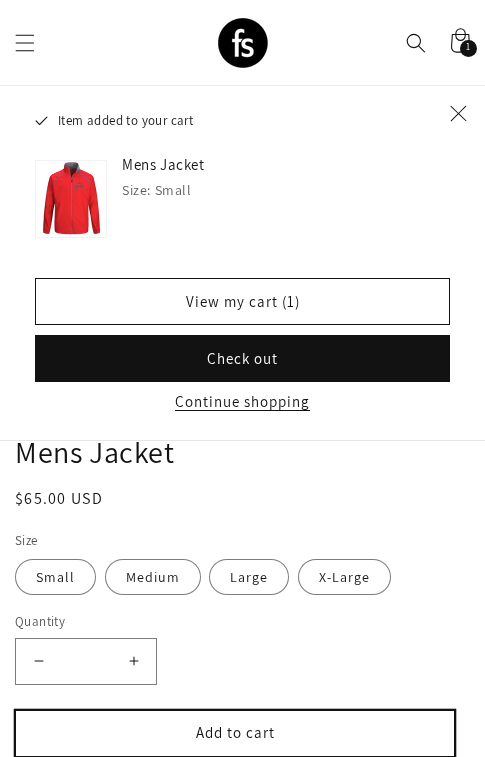 click on "Add to cart" at bounding box center [235, 733] 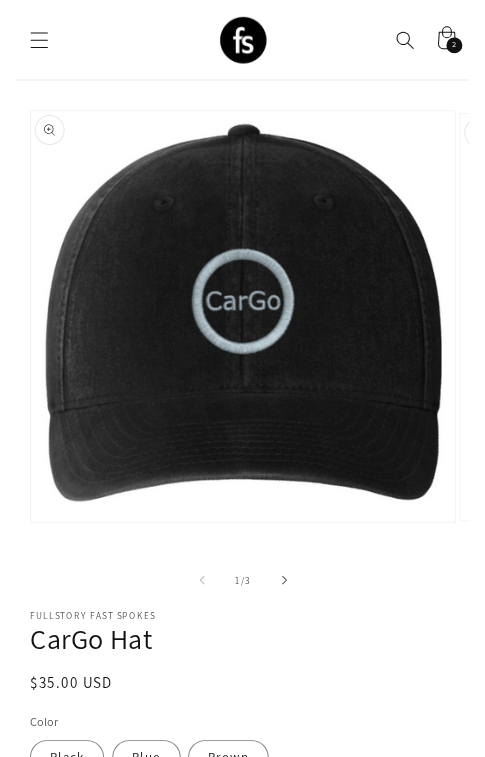 scroll, scrollTop: 0, scrollLeft: 0, axis: both 